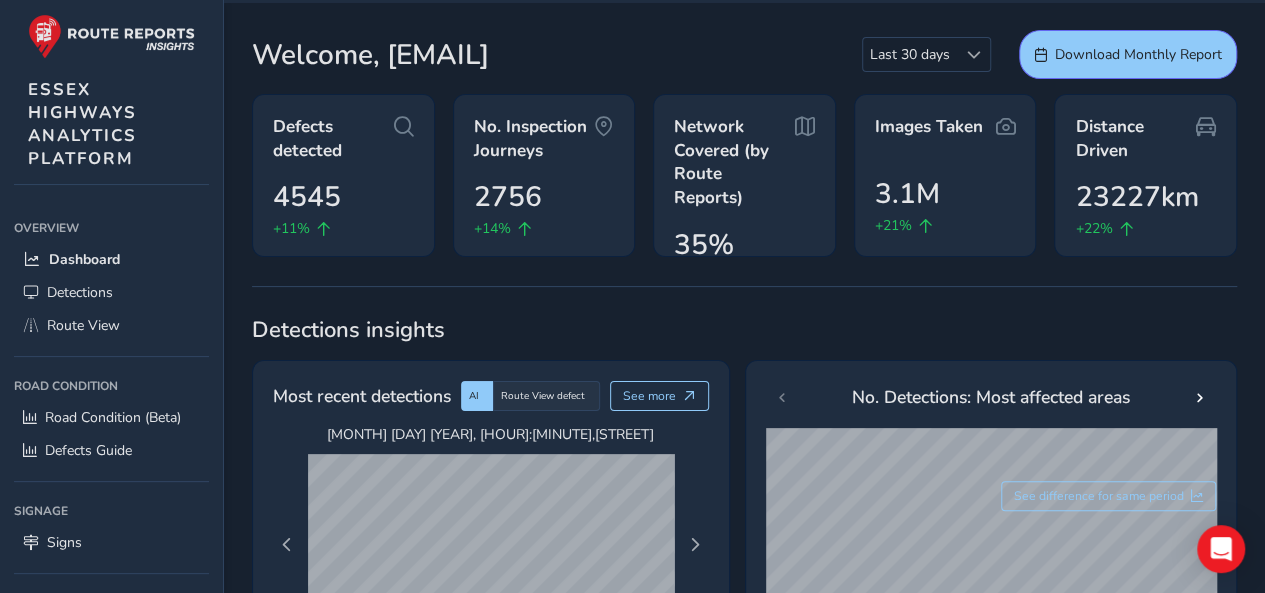 scroll, scrollTop: 100, scrollLeft: 0, axis: vertical 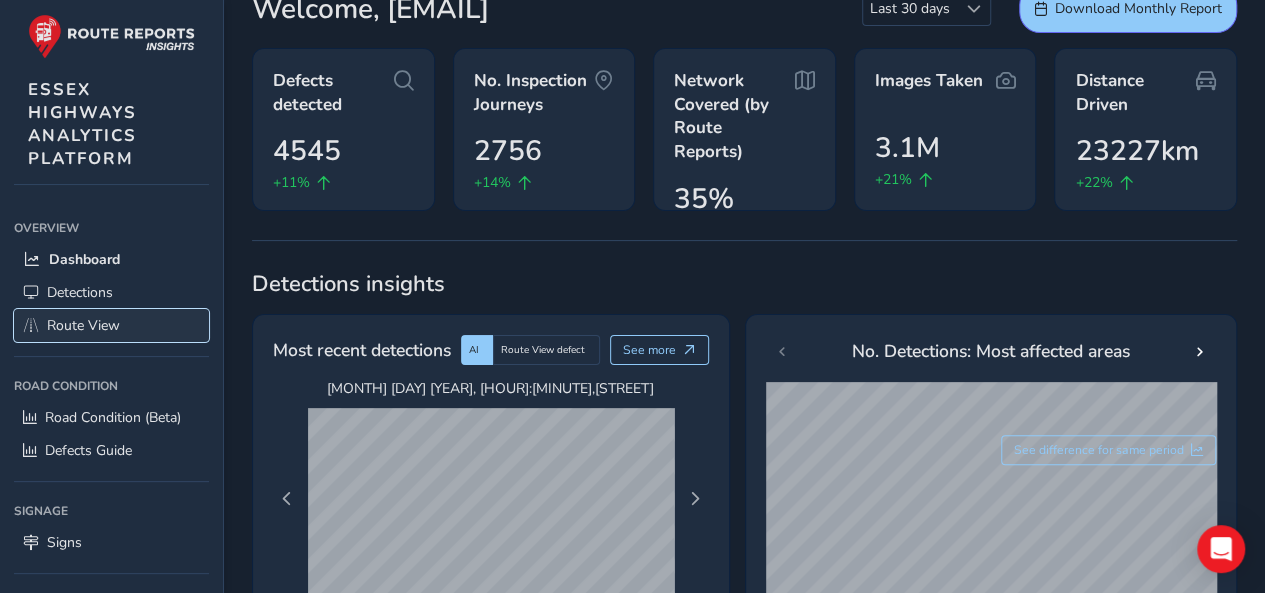 click on "Route View" at bounding box center [83, 325] 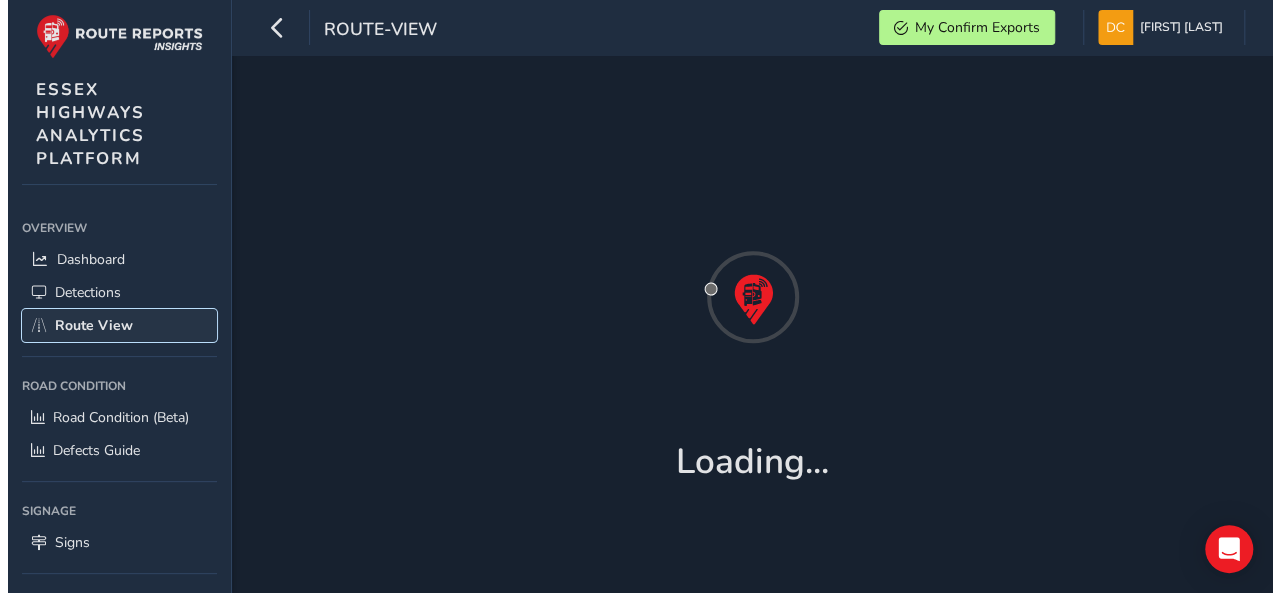 scroll, scrollTop: 0, scrollLeft: 0, axis: both 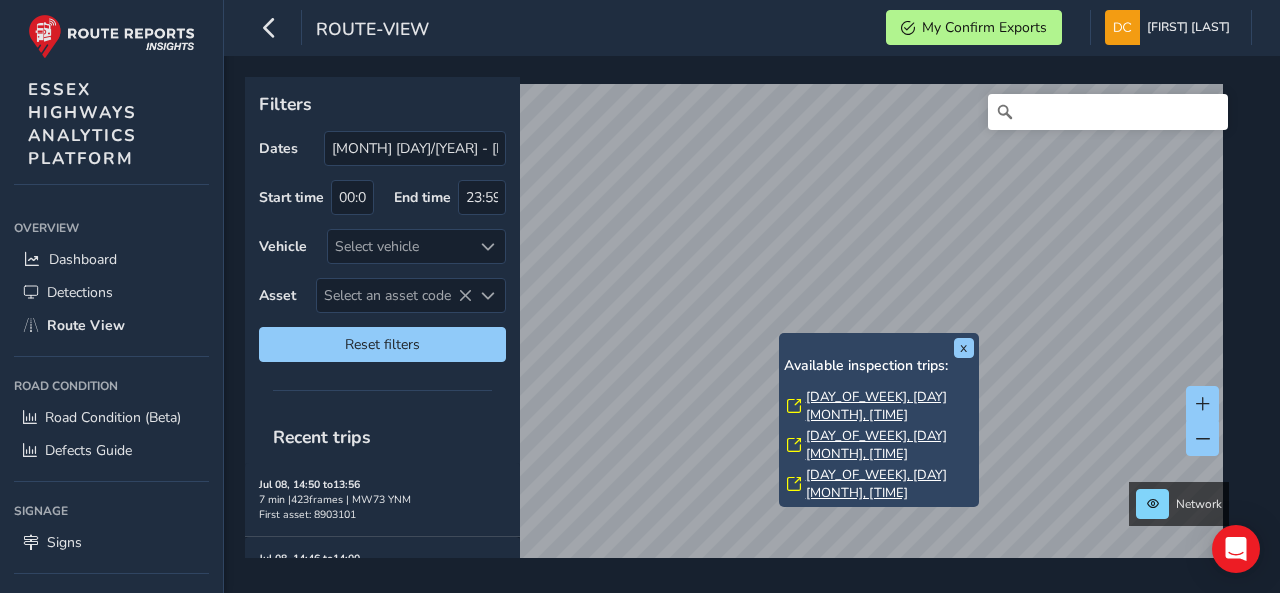 click on "[DAY_OF_WEEK], [DAY] [MONTH], [TIME]" at bounding box center [890, 406] 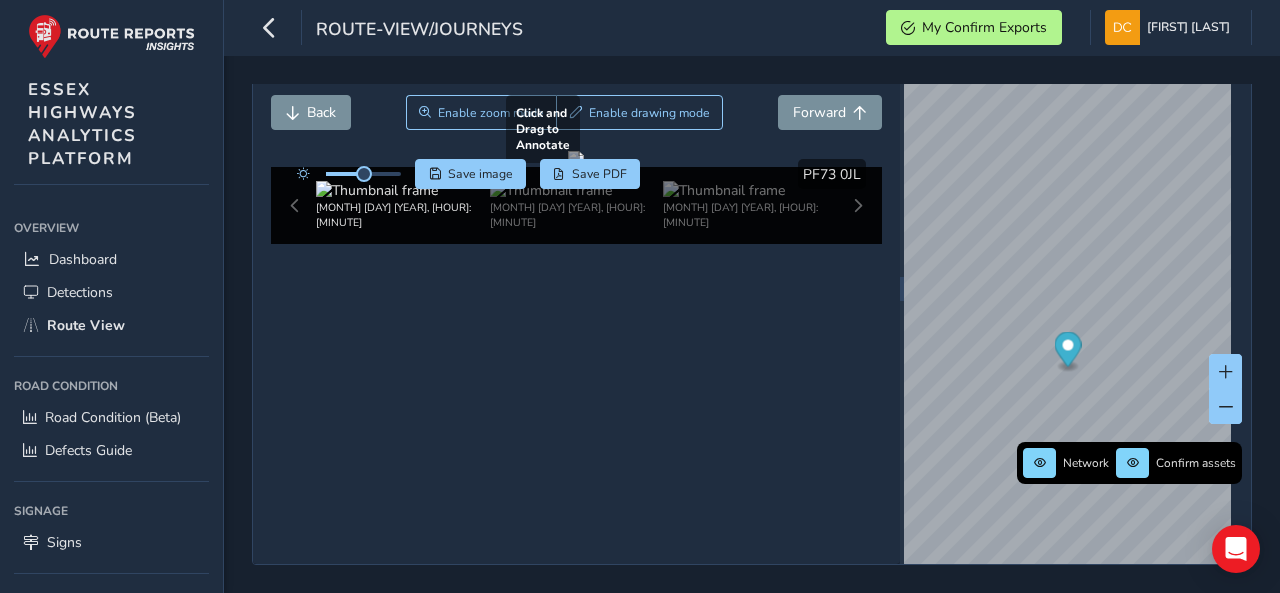scroll, scrollTop: 117, scrollLeft: 0, axis: vertical 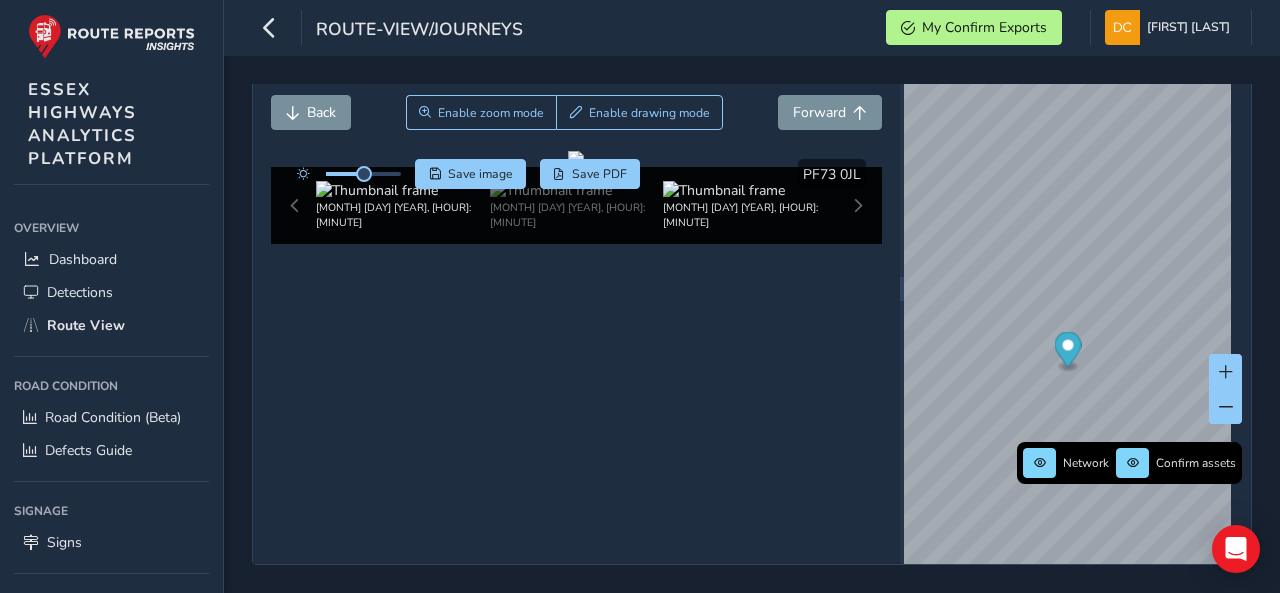 click at bounding box center [377, 190] 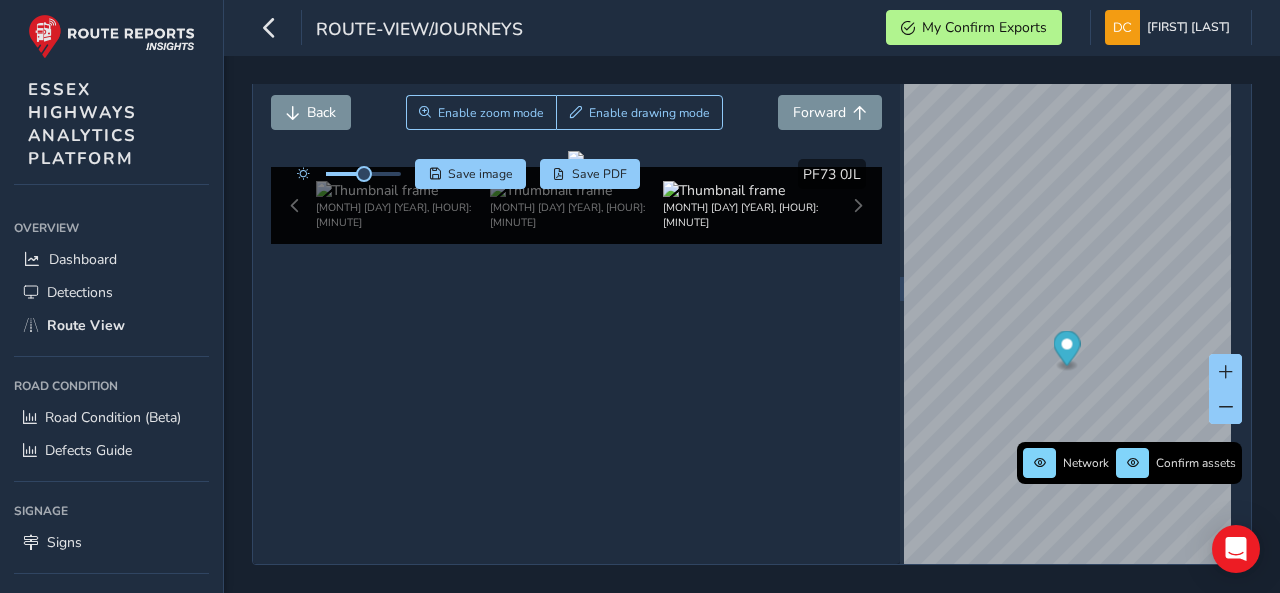 click on "[MONTH] [DAY] [YEAR], [HOUR]:[MINUTE] [MONTH] [DAY] [YEAR], [HOUR]:[MINUTE] [MONTH] [DAY] [YEAR], [HOUR]:[MINUTE]" at bounding box center (577, 205) 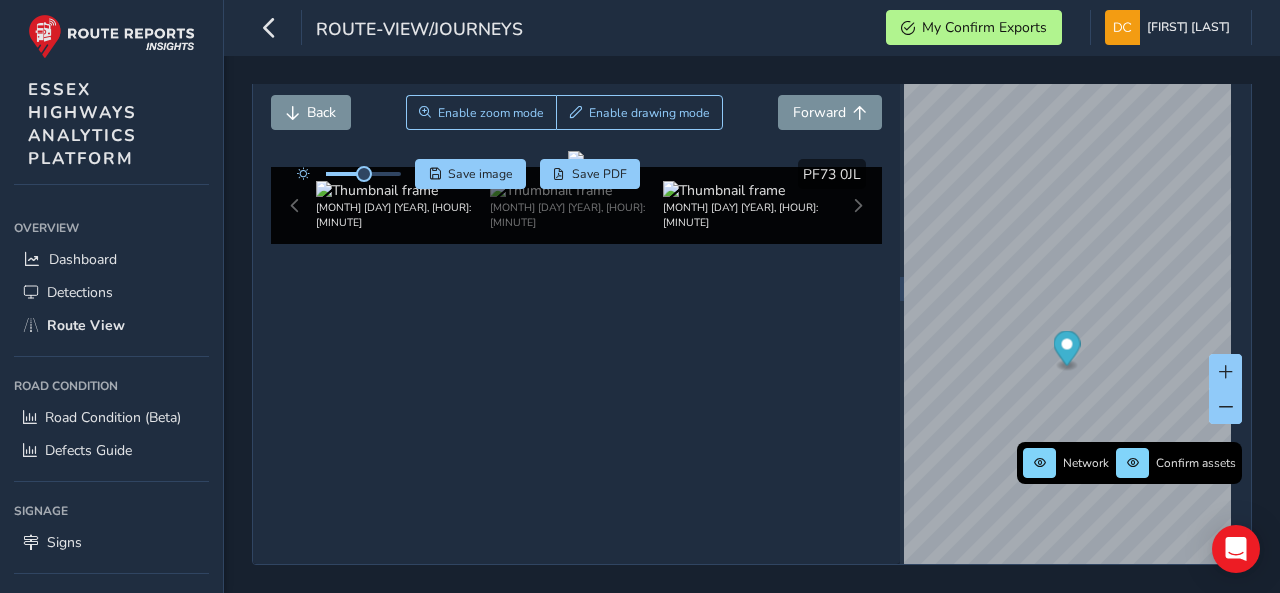 click at bounding box center (377, 190) 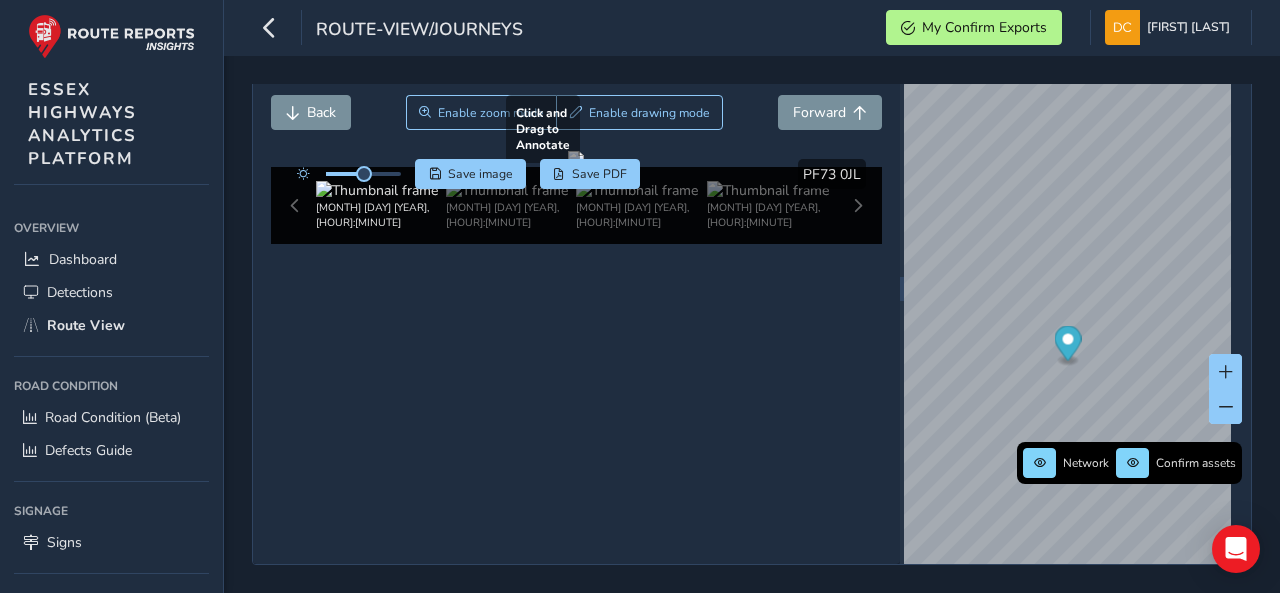 scroll, scrollTop: 106, scrollLeft: 0, axis: vertical 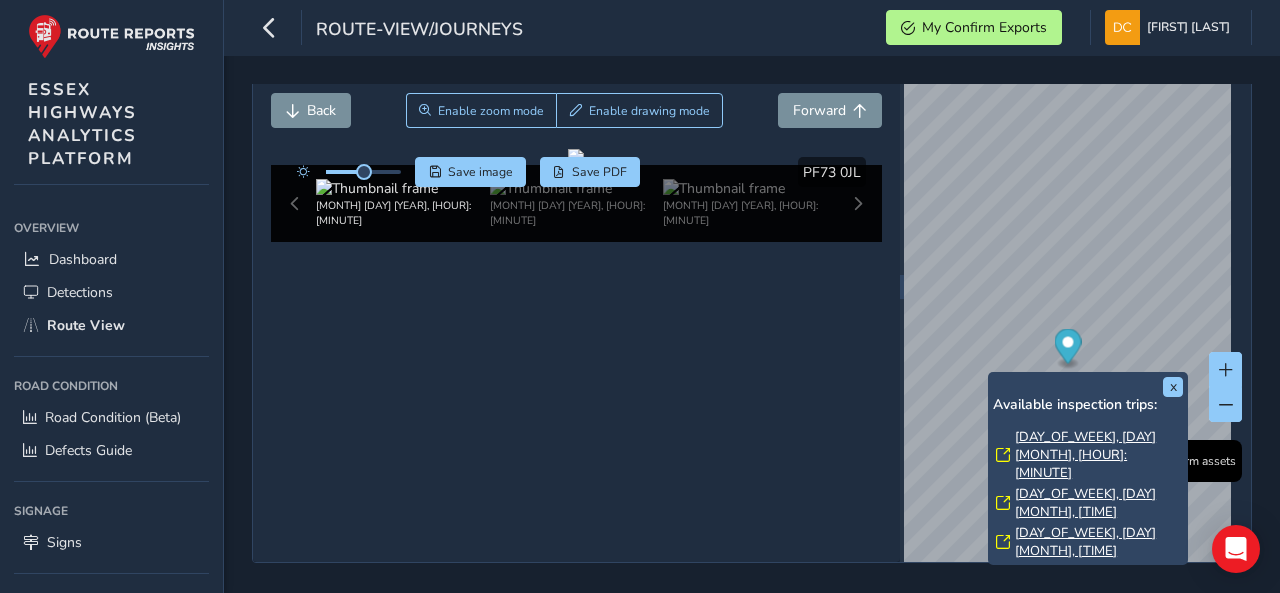 click on "[DAY_OF_WEEK], [DAY] [MONTH], [HOUR]:[MINUTE]" at bounding box center [1099, 455] 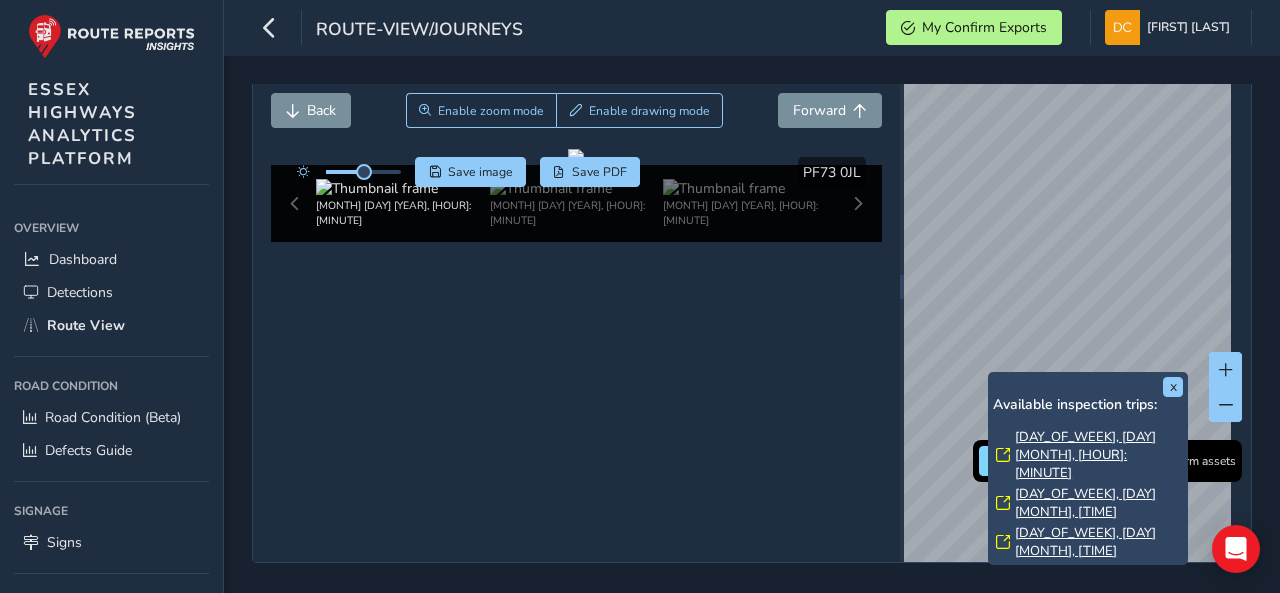 scroll, scrollTop: 106, scrollLeft: 0, axis: vertical 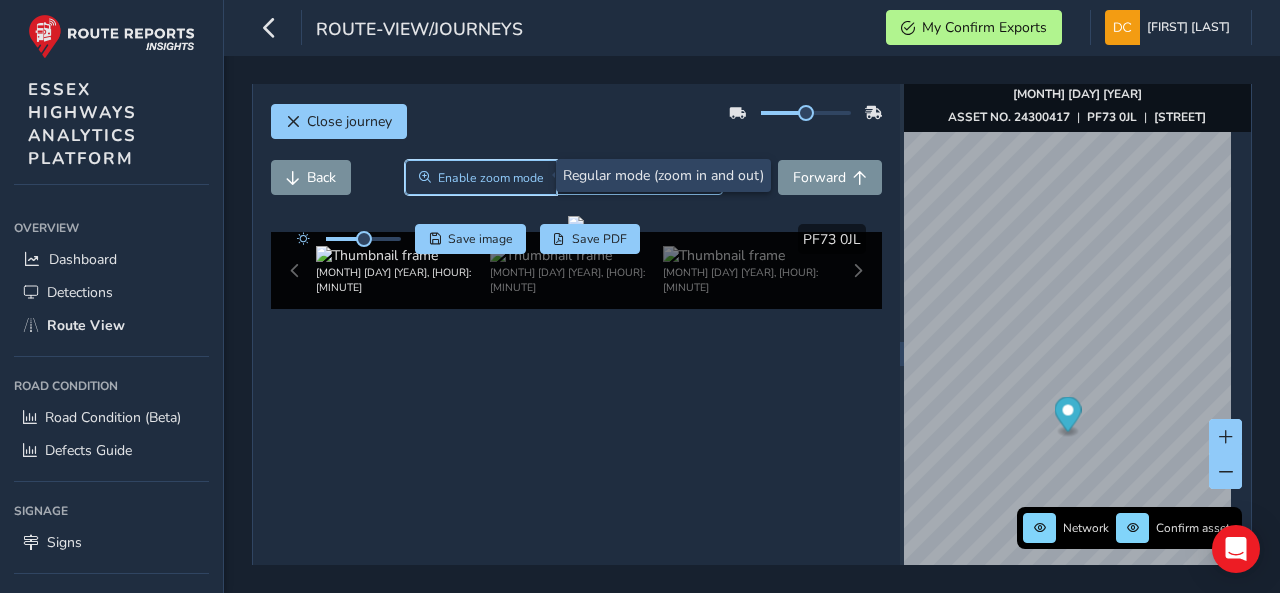 click on "Enable zoom mode" at bounding box center (491, 178) 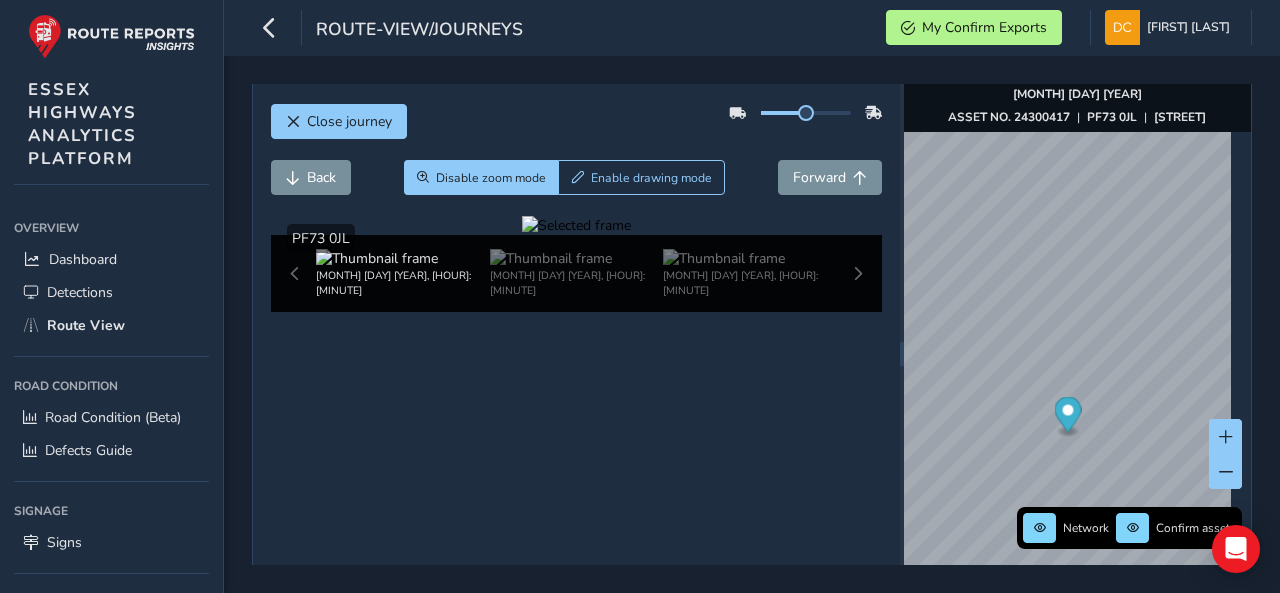 click at bounding box center (576, 225) 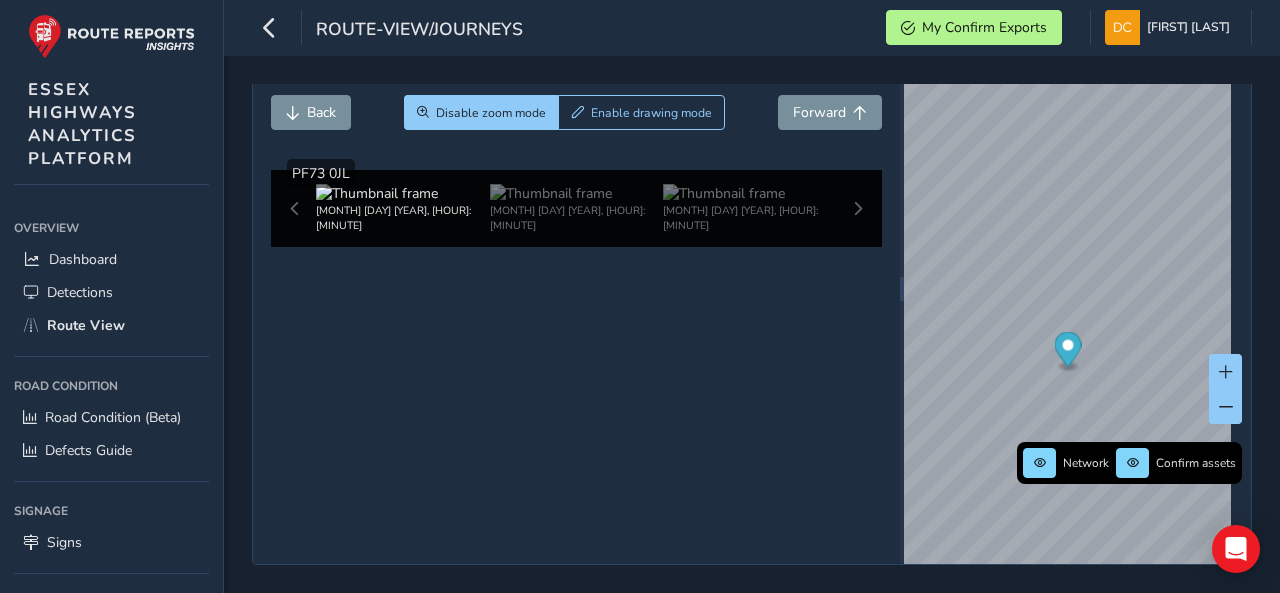 scroll, scrollTop: 117, scrollLeft: 0, axis: vertical 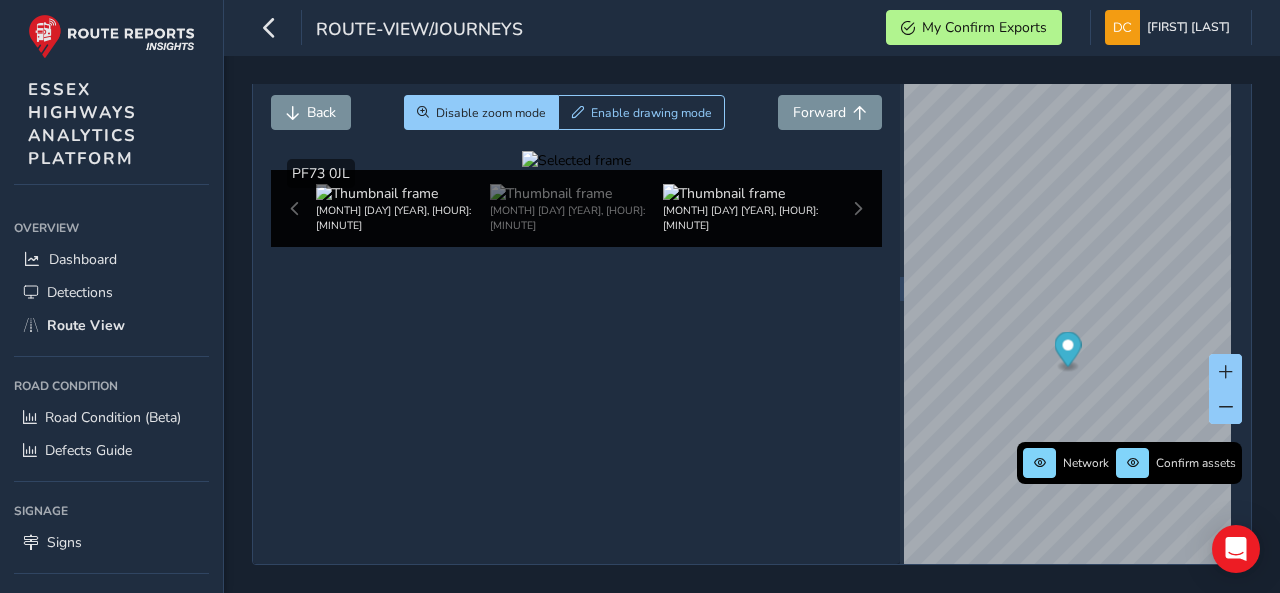 click at bounding box center [377, 193] 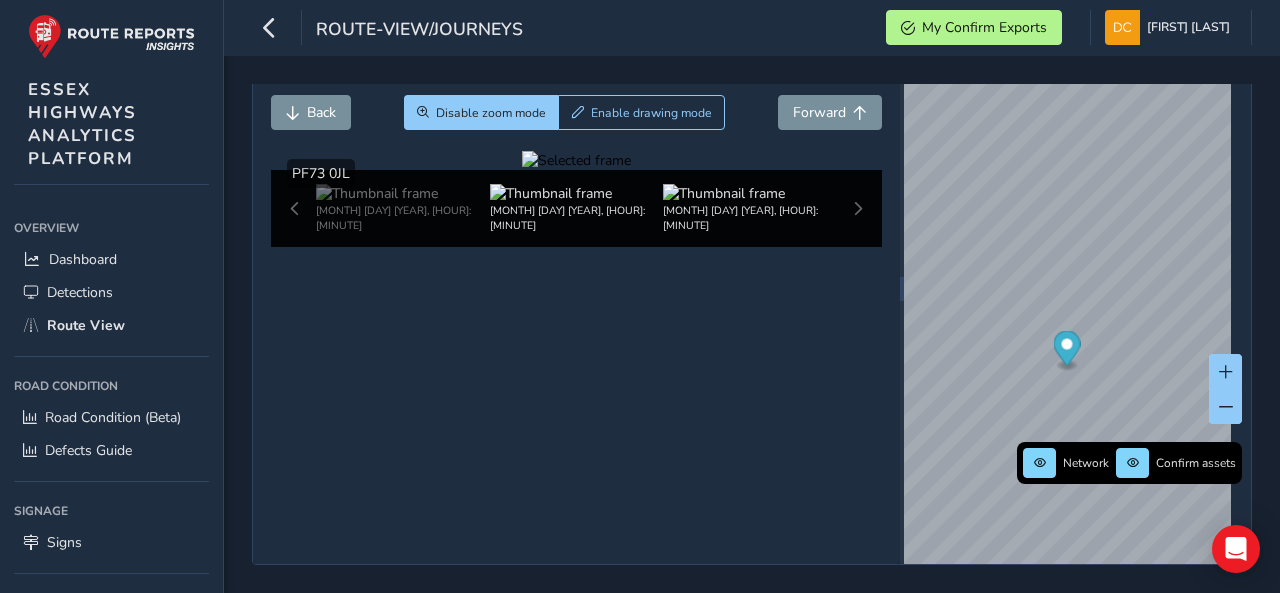 click at bounding box center [377, 193] 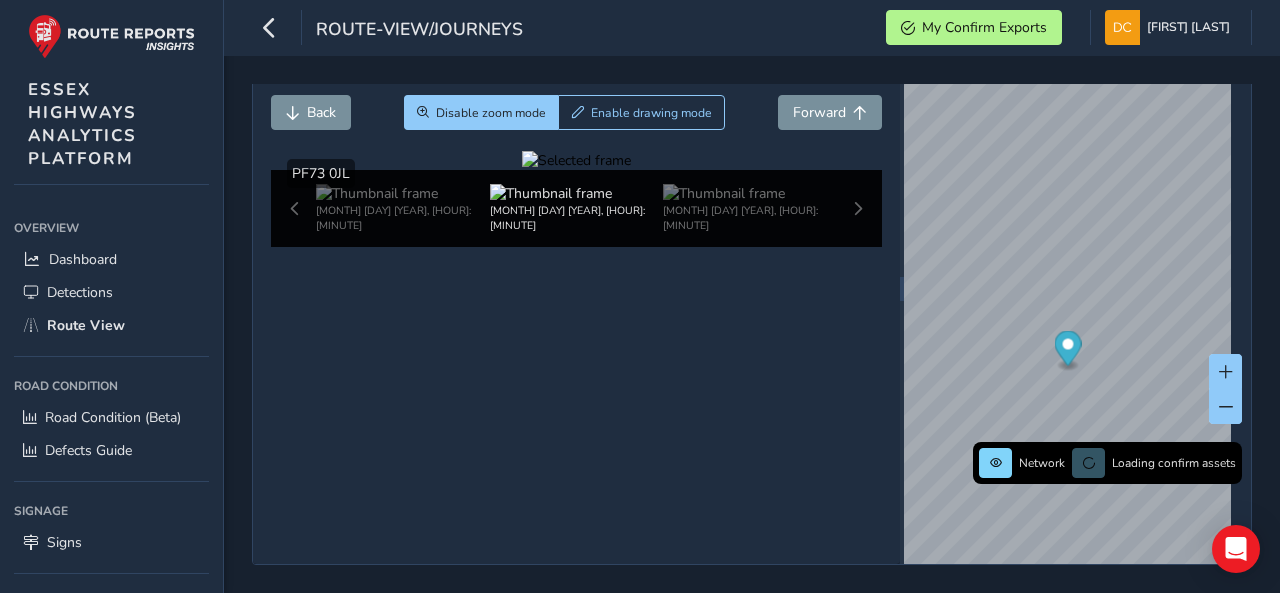 scroll, scrollTop: 117, scrollLeft: 0, axis: vertical 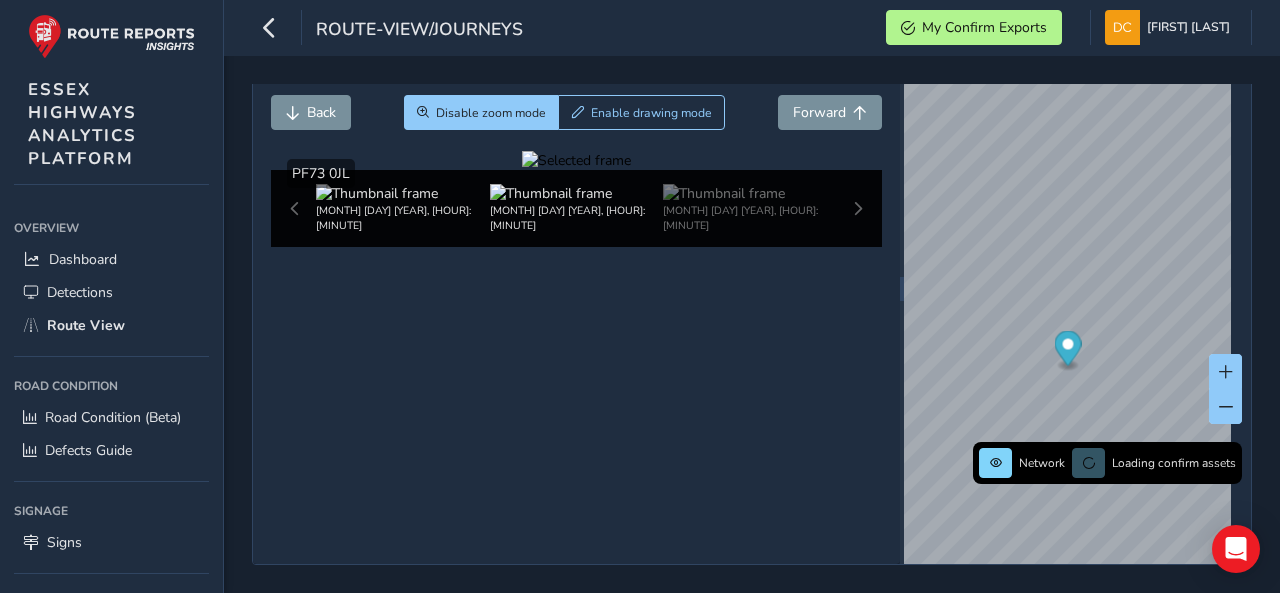 click at bounding box center (377, 193) 